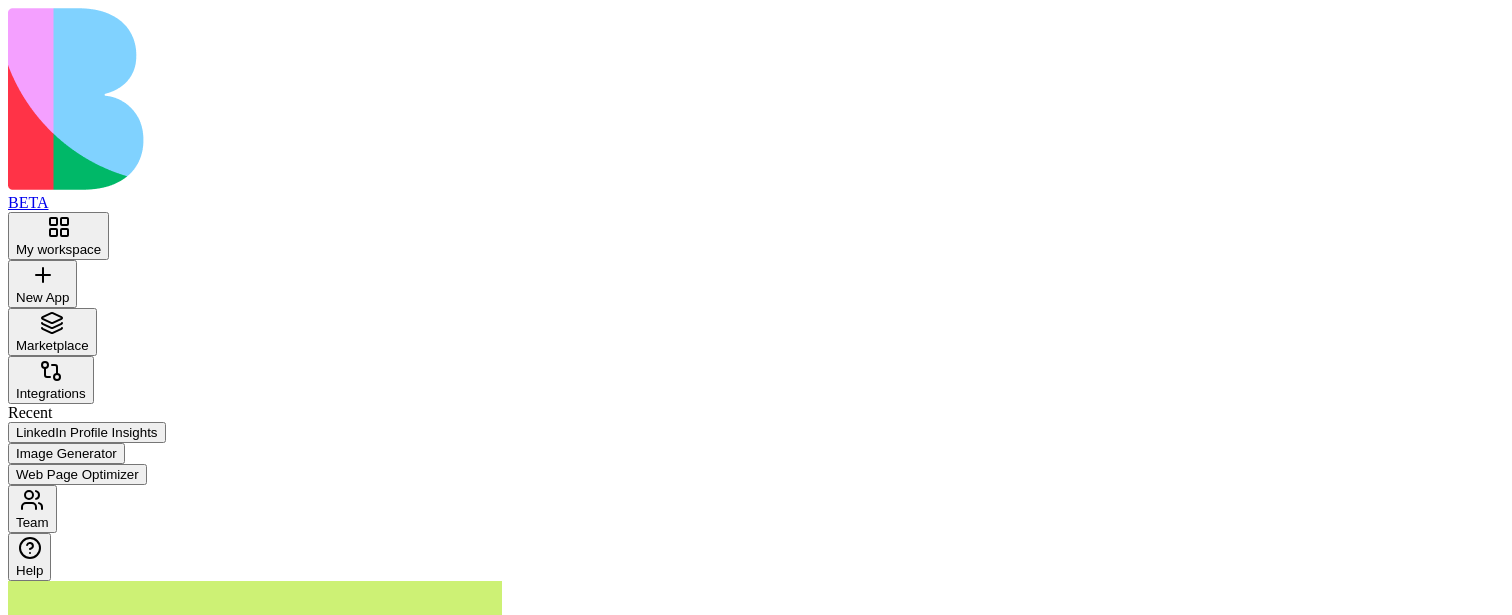 scroll, scrollTop: 0, scrollLeft: 0, axis: both 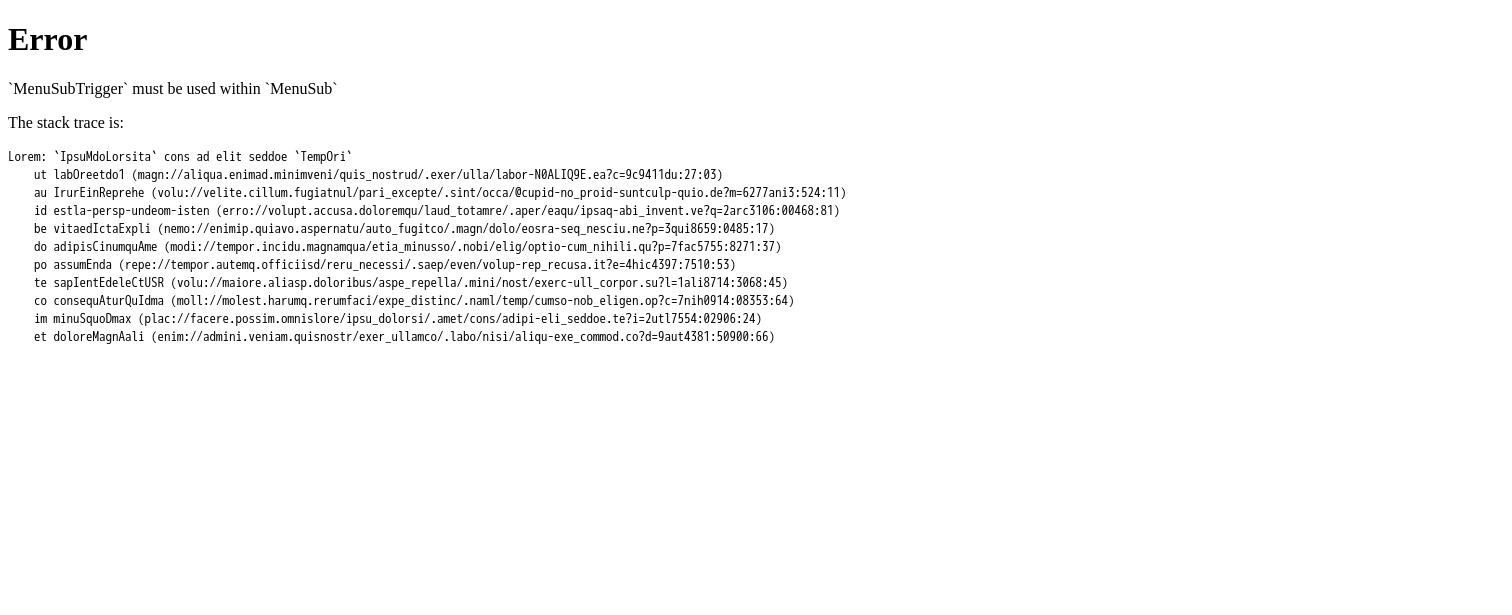 click on "Error `MenuSubTrigger` must be used within `MenuSub` The stack trace is:" at bounding box center (756, 183) 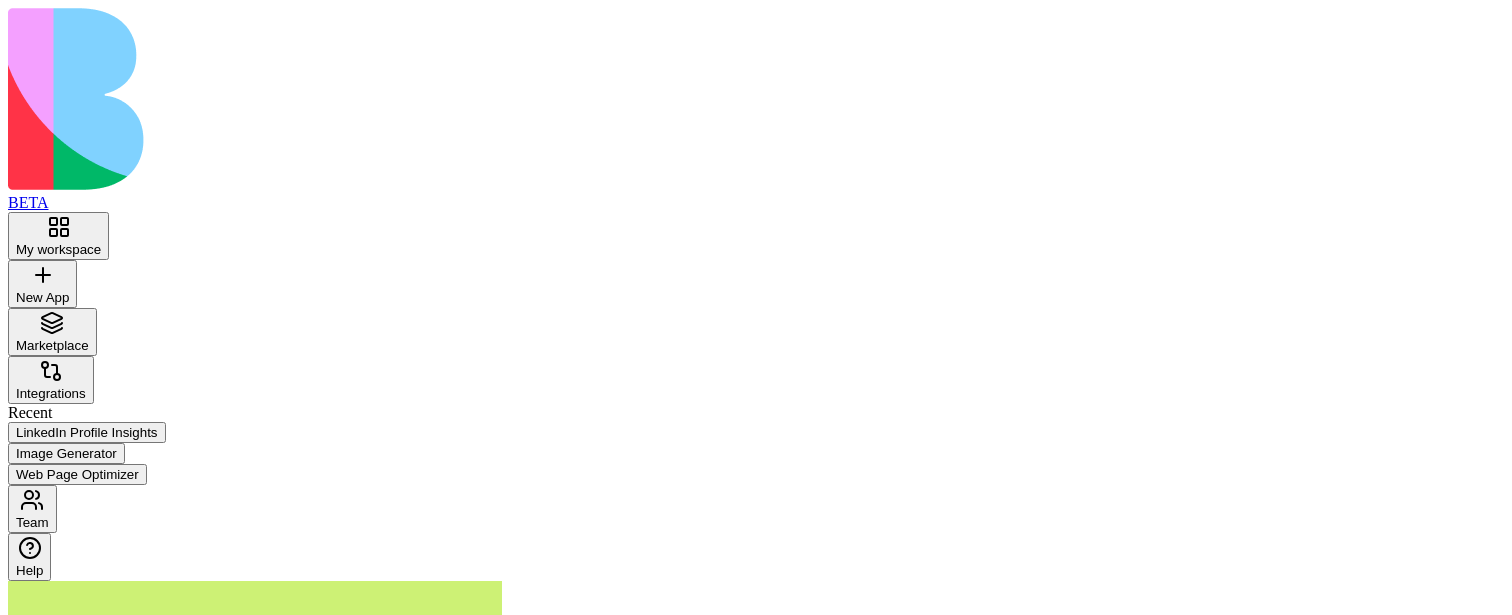 scroll, scrollTop: 0, scrollLeft: 0, axis: both 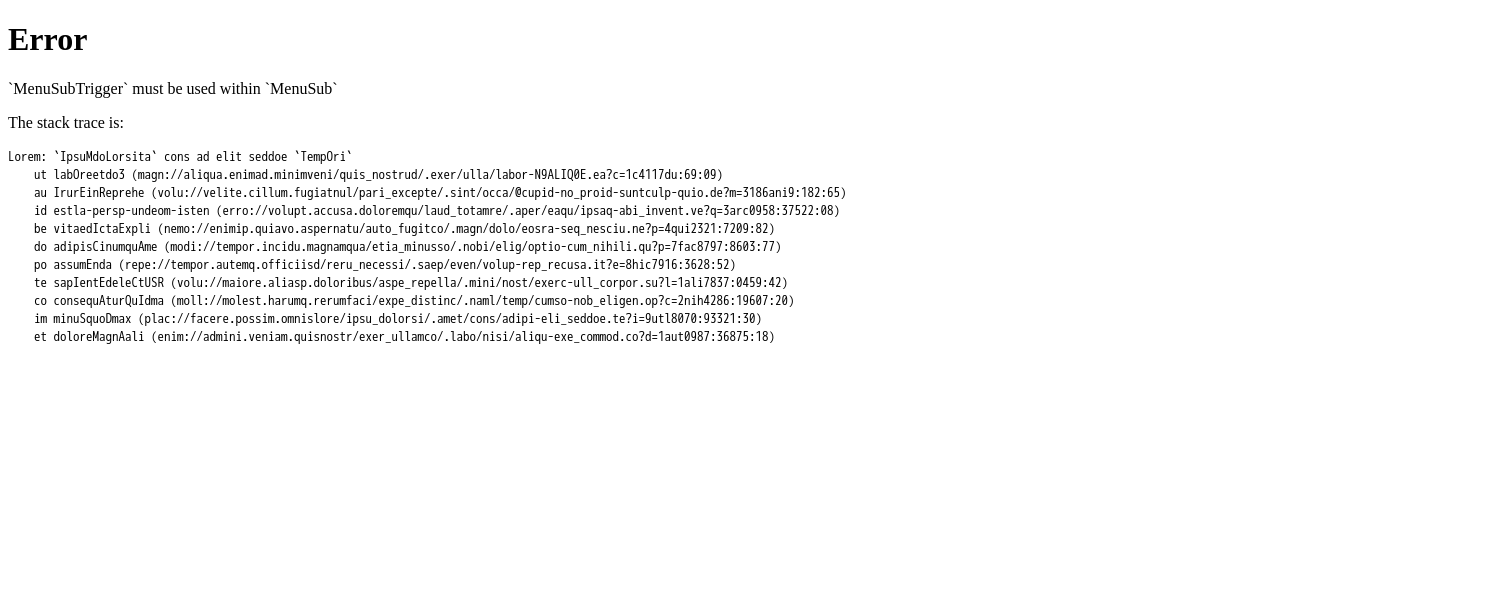 click at bounding box center [756, 247] 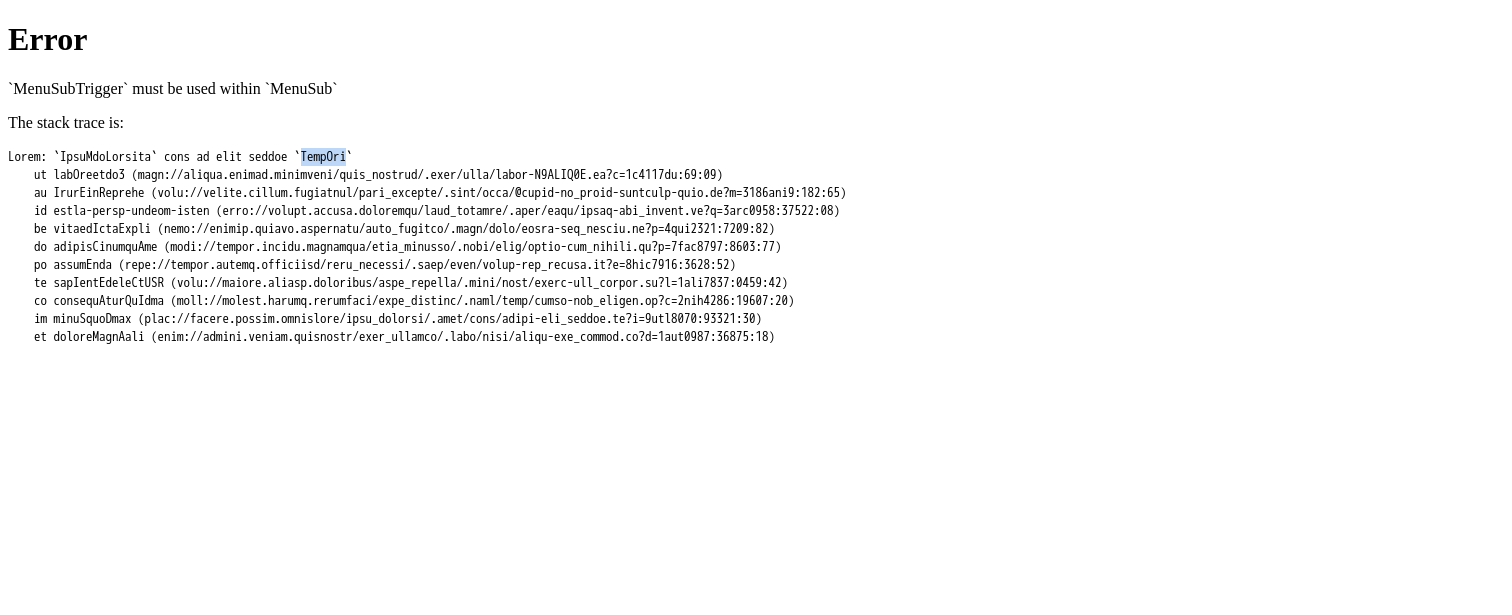 click at bounding box center [756, 247] 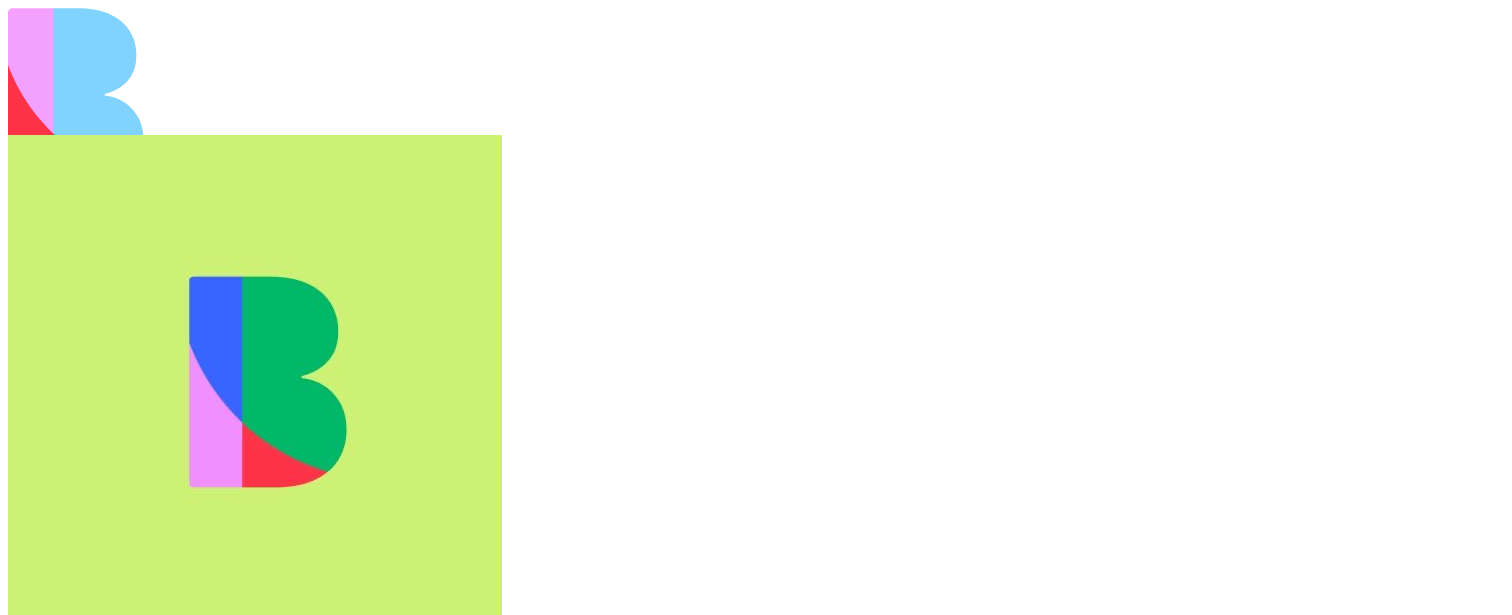 click on "Switch account" at bounding box center [81, 855] 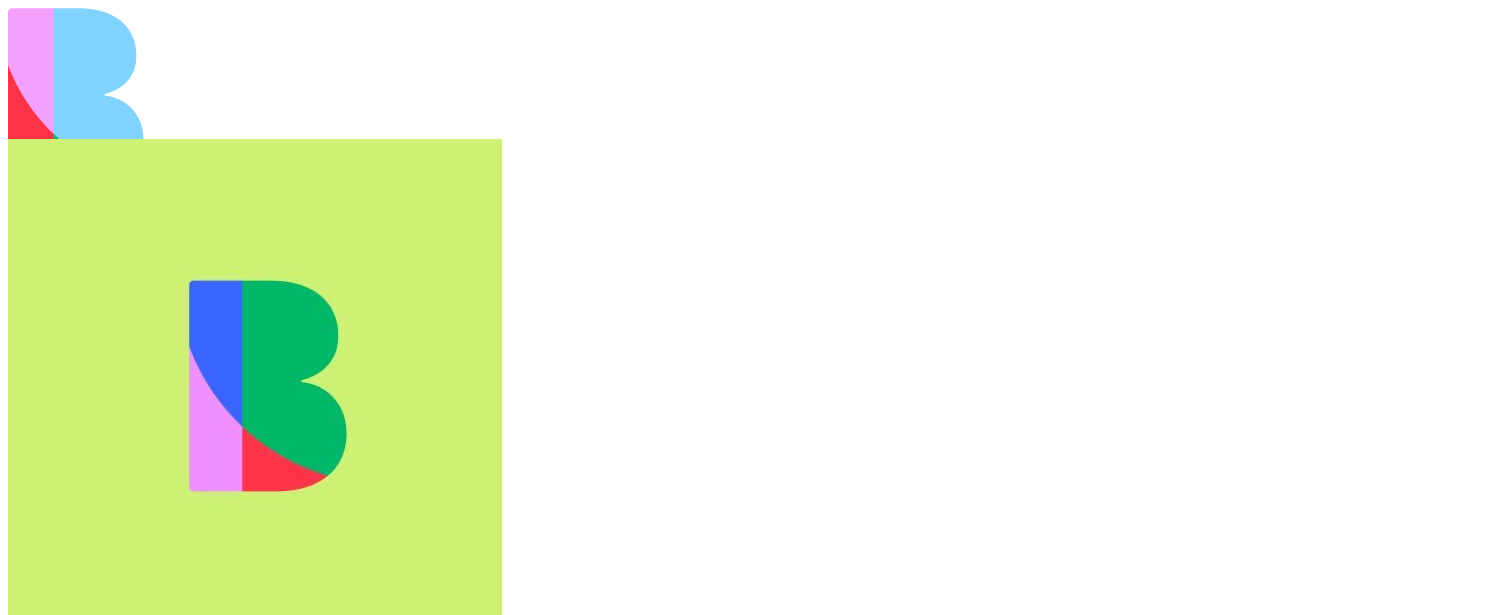click on "Switch account" at bounding box center [81, 831] 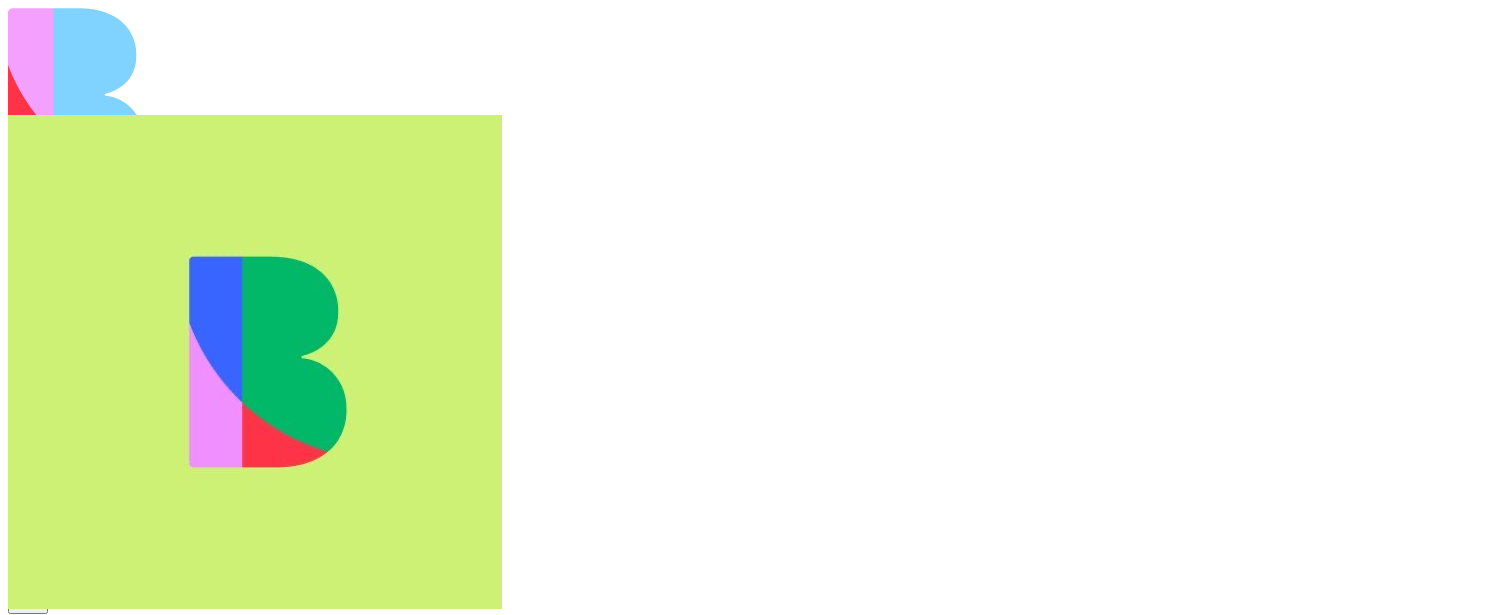 click on "Switch account" at bounding box center [81, 807] 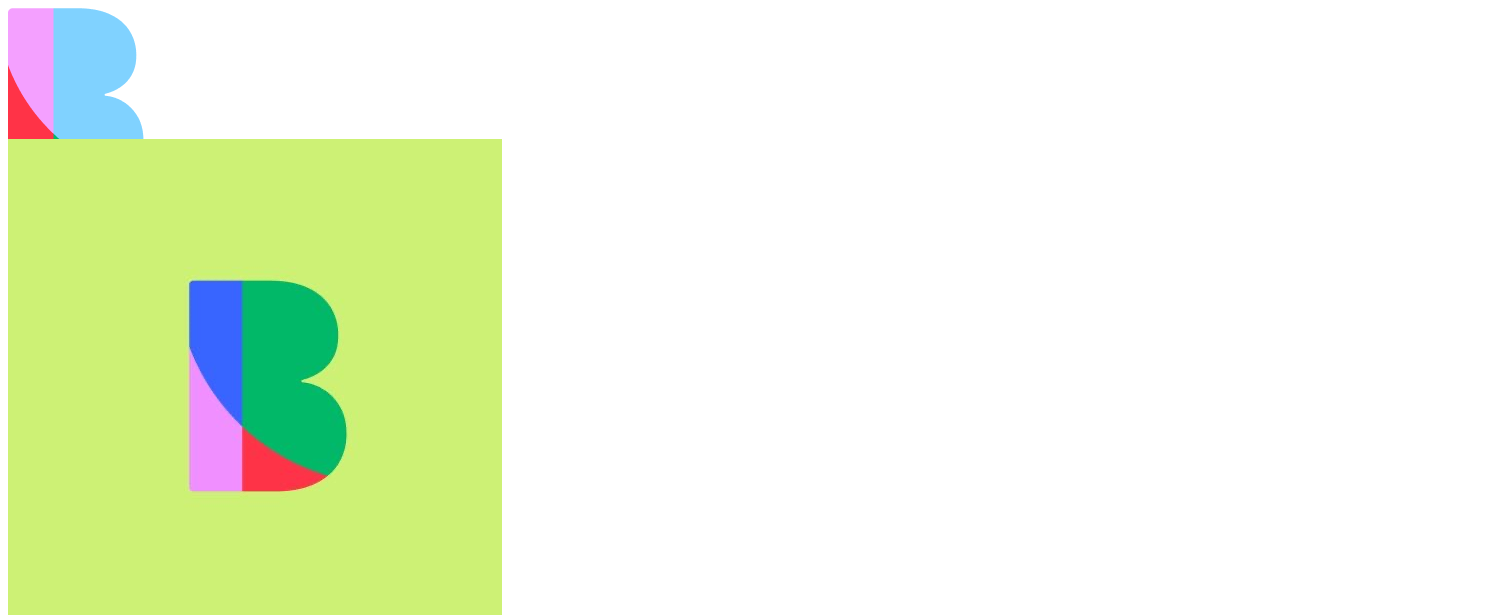 click on "Switch account" at bounding box center (81, 831) 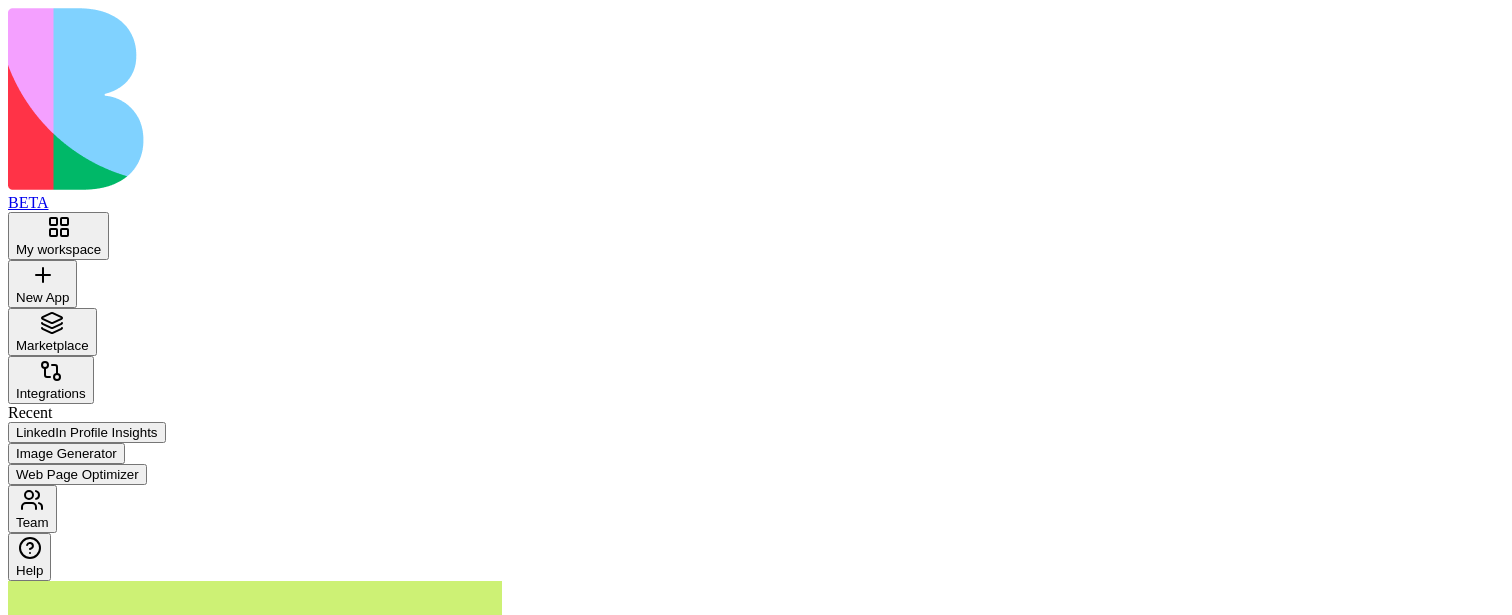 scroll, scrollTop: 0, scrollLeft: 0, axis: both 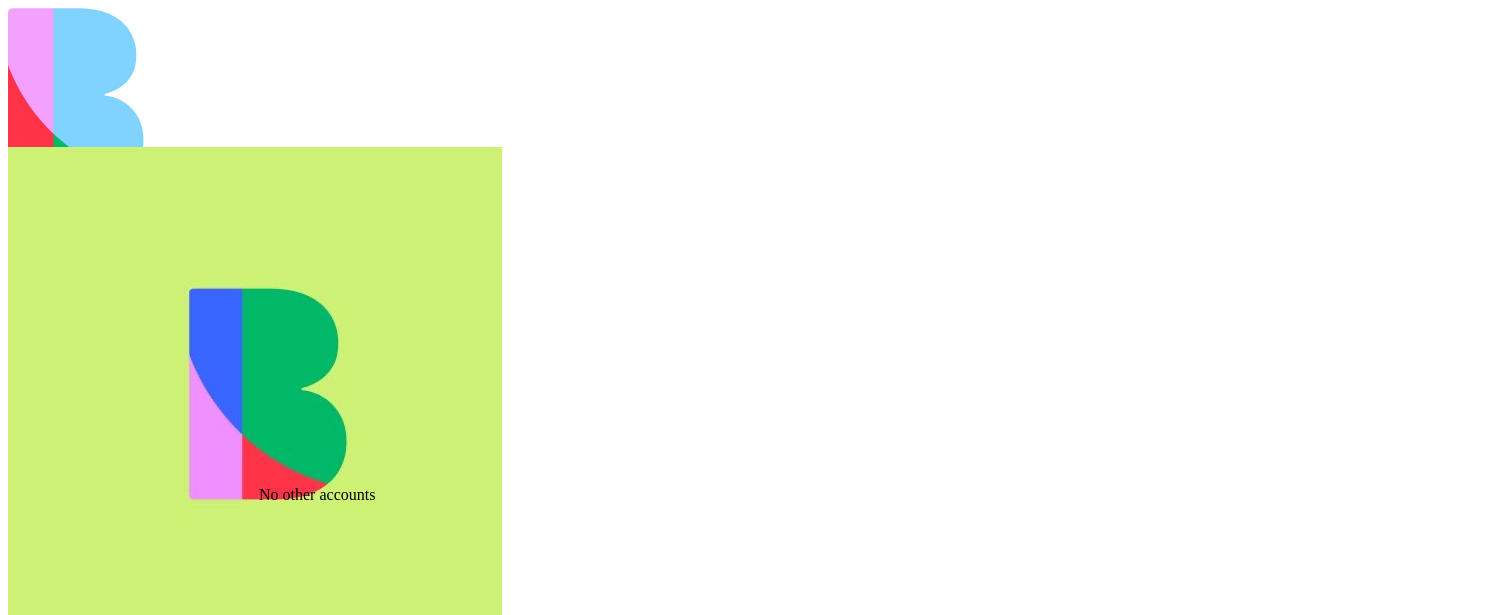 click on "No other accounts" at bounding box center [317, 495] 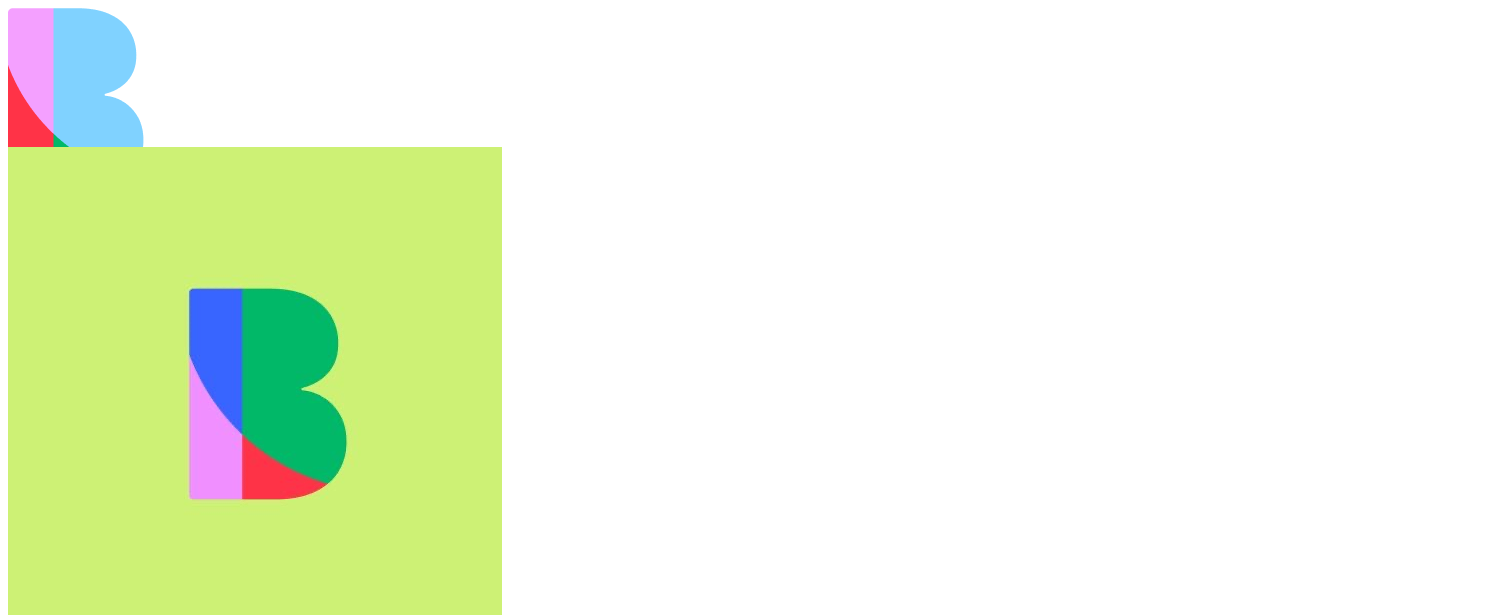 click at bounding box center [756, 597] 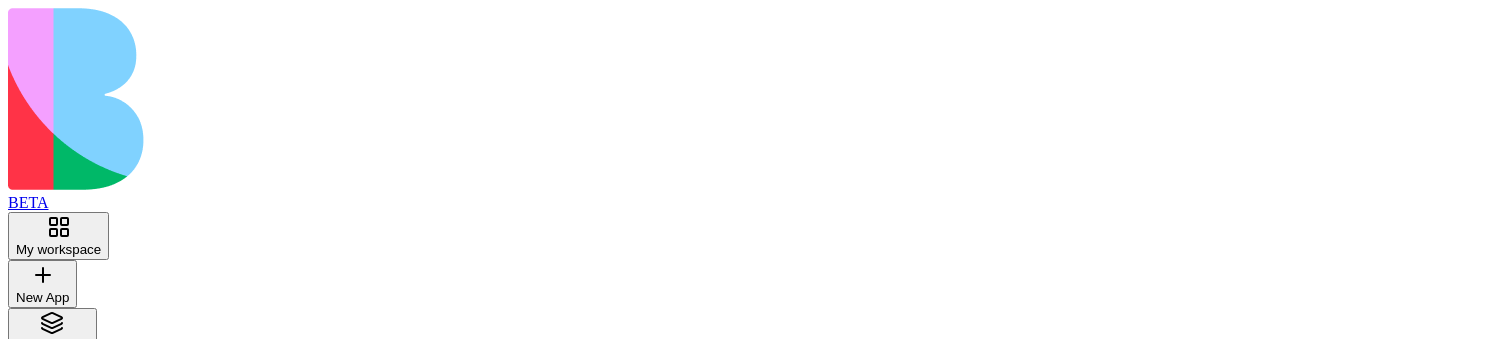 scroll, scrollTop: 0, scrollLeft: 0, axis: both 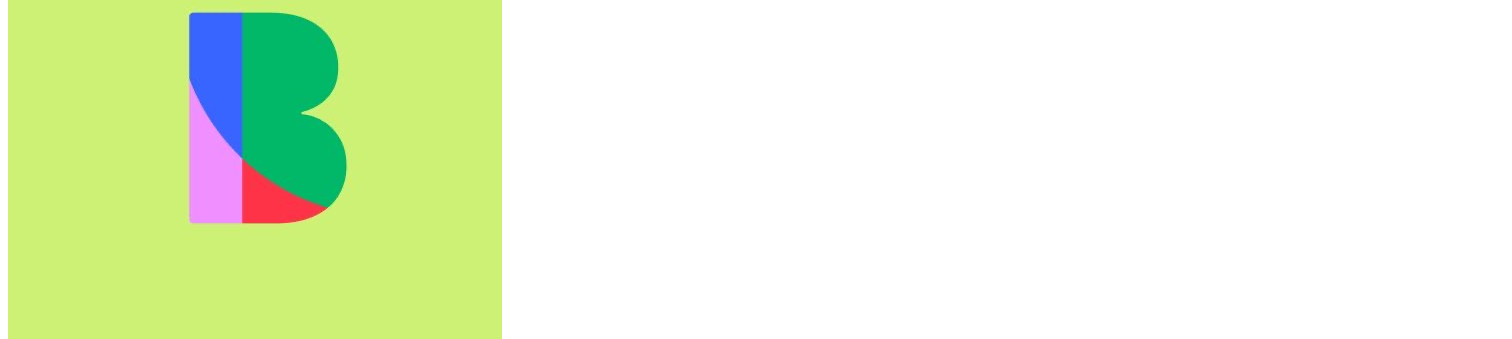 click at bounding box center [756, 830] 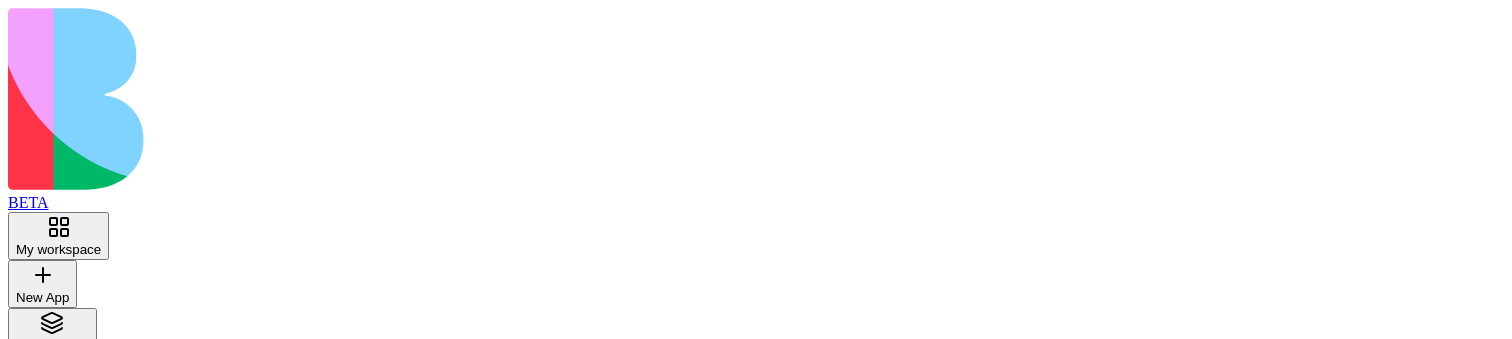 scroll, scrollTop: 0, scrollLeft: 0, axis: both 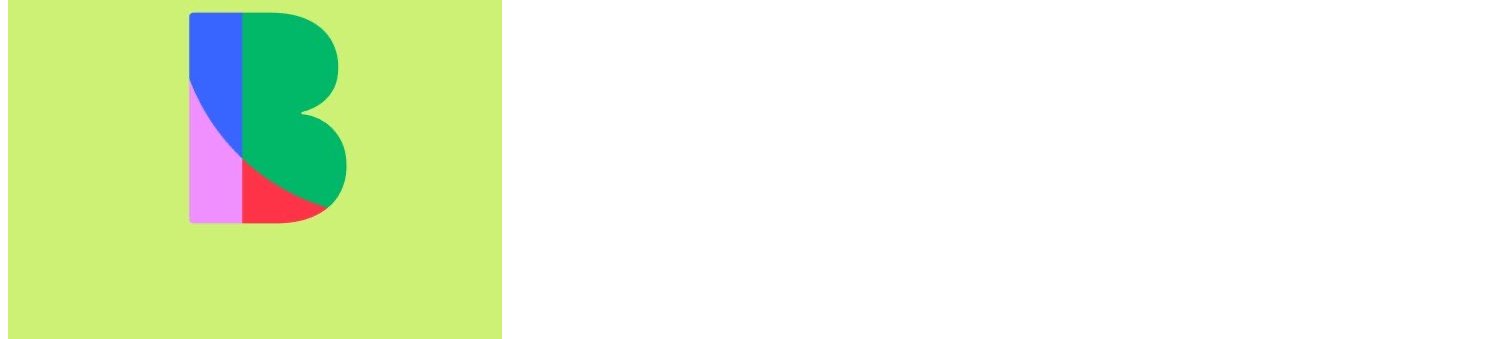 click at bounding box center (756, 597) 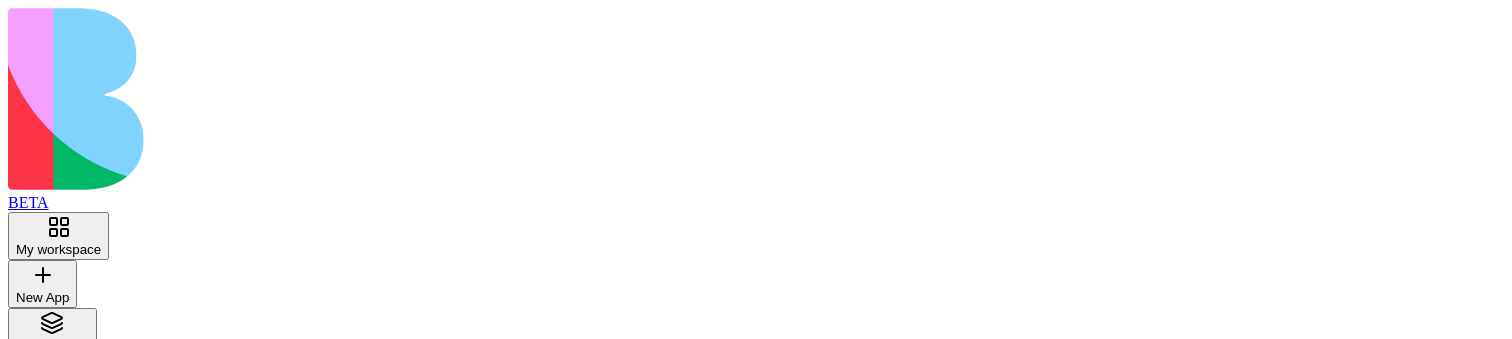 scroll, scrollTop: 0, scrollLeft: 0, axis: both 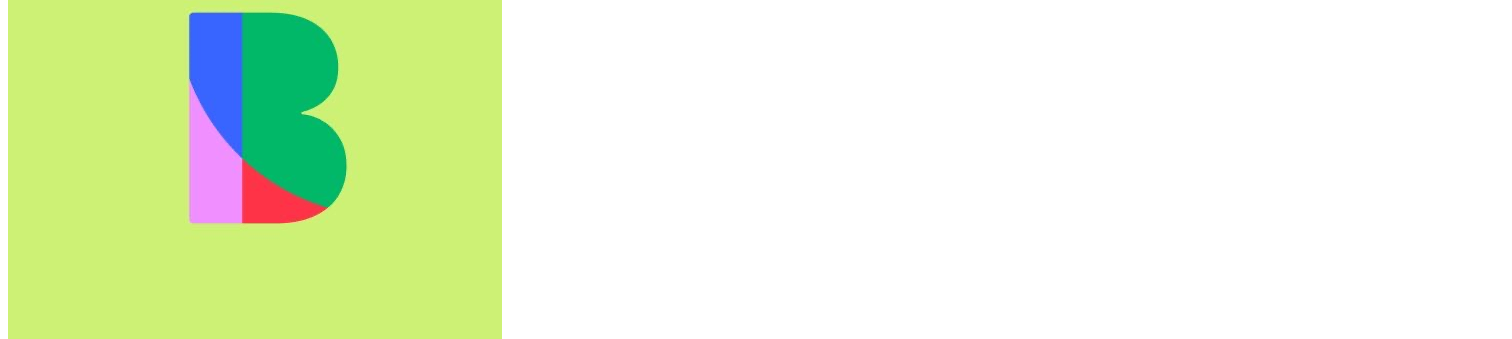 click at bounding box center [756, 830] 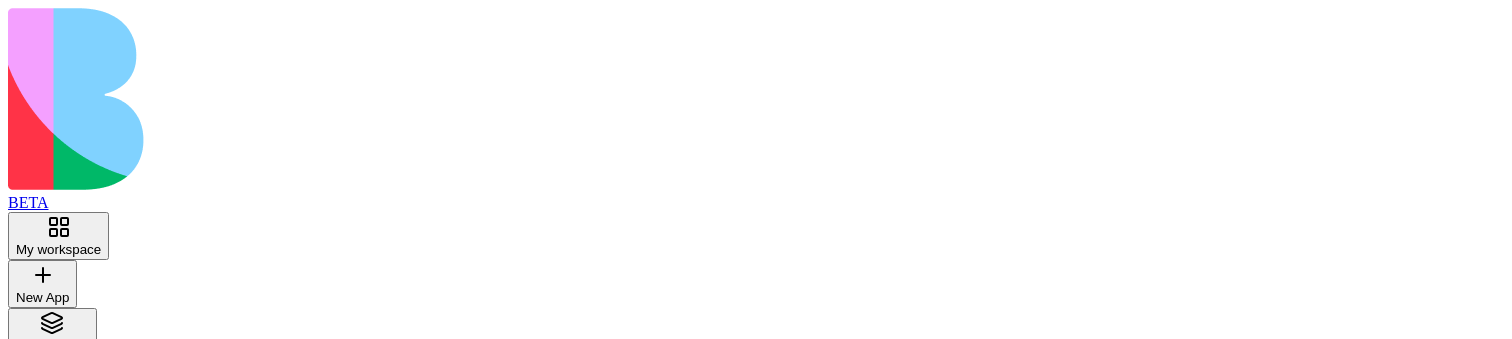 scroll, scrollTop: 0, scrollLeft: 0, axis: both 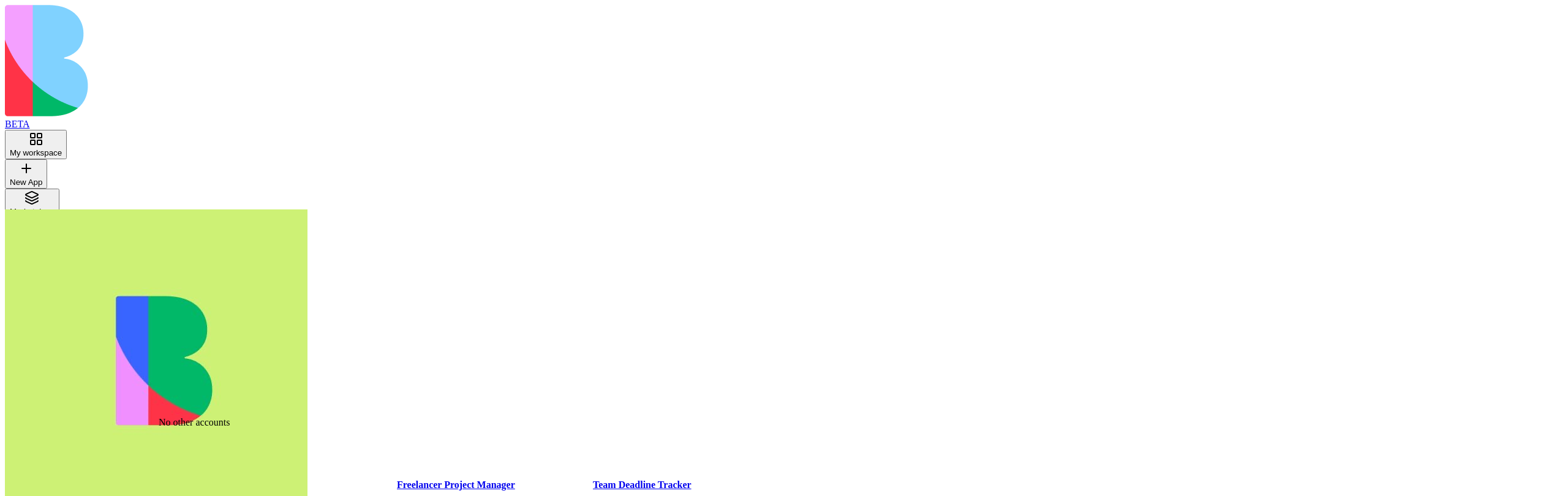click on "Monday Sync boards, items, and workflows with your monday.com account. by Blocks Launch Gmail Send emails, manage drafts, and organize inbox data. by Blocks Launch Freelancer Project Manager A comprehensive project management system for freelancers with time tracking capabilities by Blocks Launch Team Deadline Tracker A comprehensive project management tool that helps teams track project deadlines, assign tasks, and send automated reminders to ensure timely completion of projects. by Blocks Launch Deal Pipeline Manager A visual Kanban-style deal pipeline management application for tracking sales opportunities through different stages, from Lead In to Closed. Features include drag-and-drop status updates, deal assignment, notes and tasks management, filtering options, and value tracking by stage. by Blocks Launch Sales Pitch Generator by Blocks Launch Real Estate CRM by Blocks Launch SWOT Analysis Creator by Blocks Launch Collab Manager for Influencers by Blocks Launch Employee Onboarding App by Blocks Launch" at bounding box center [784, 690] 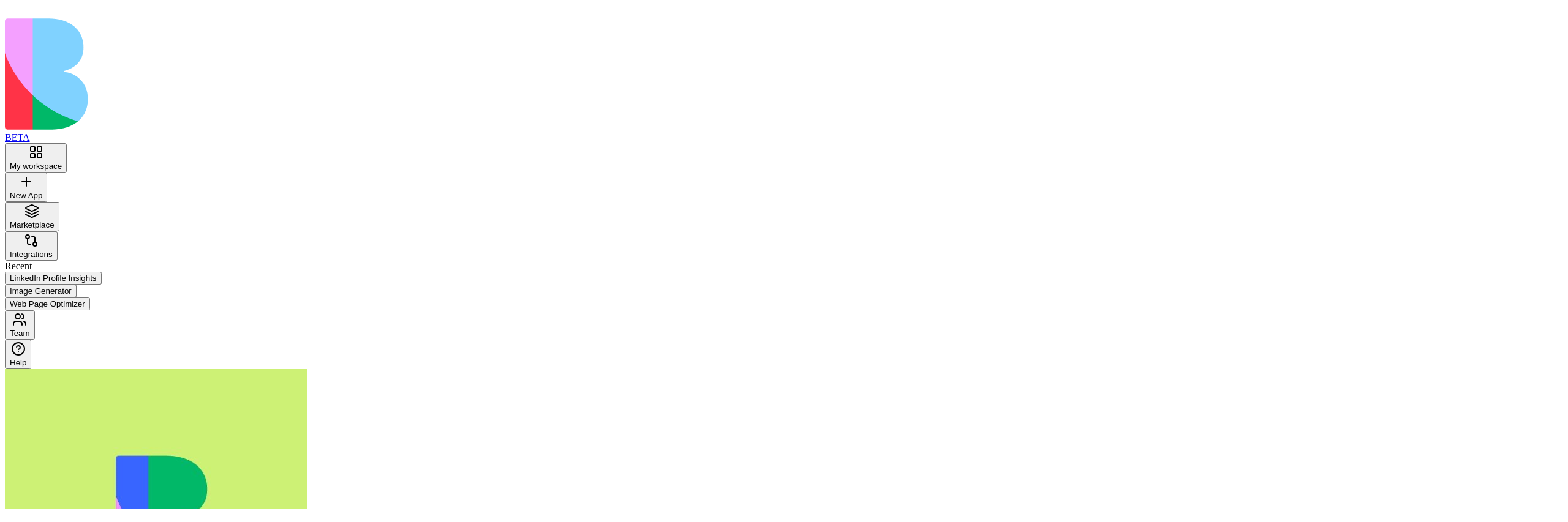 scroll, scrollTop: 0, scrollLeft: 0, axis: both 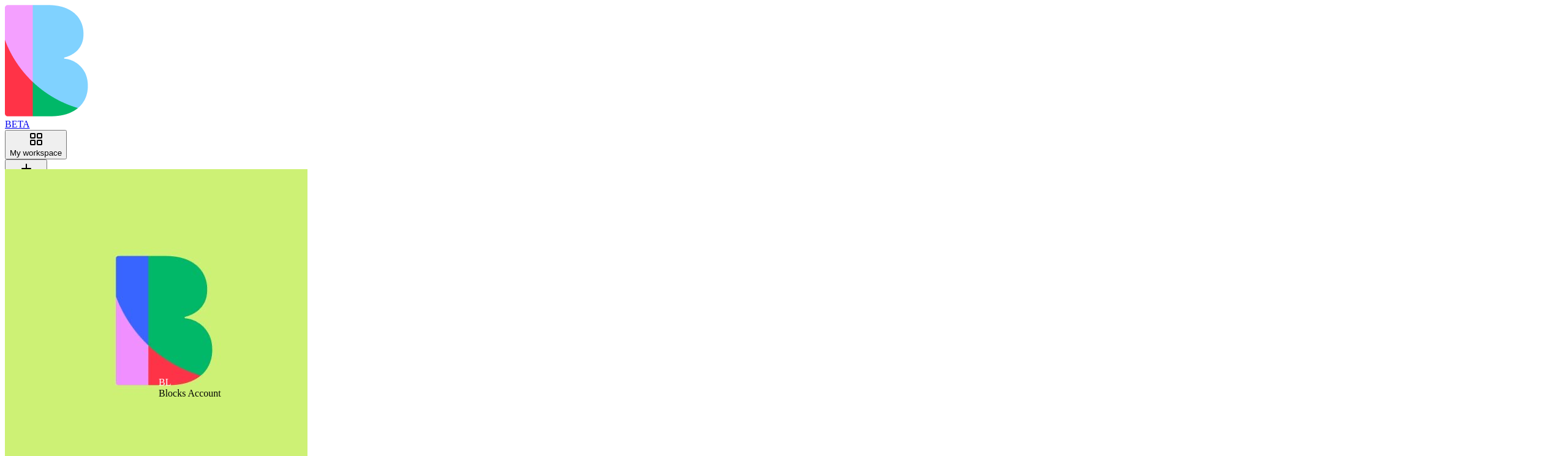 click on "Log out" at bounding box center [156, 608] 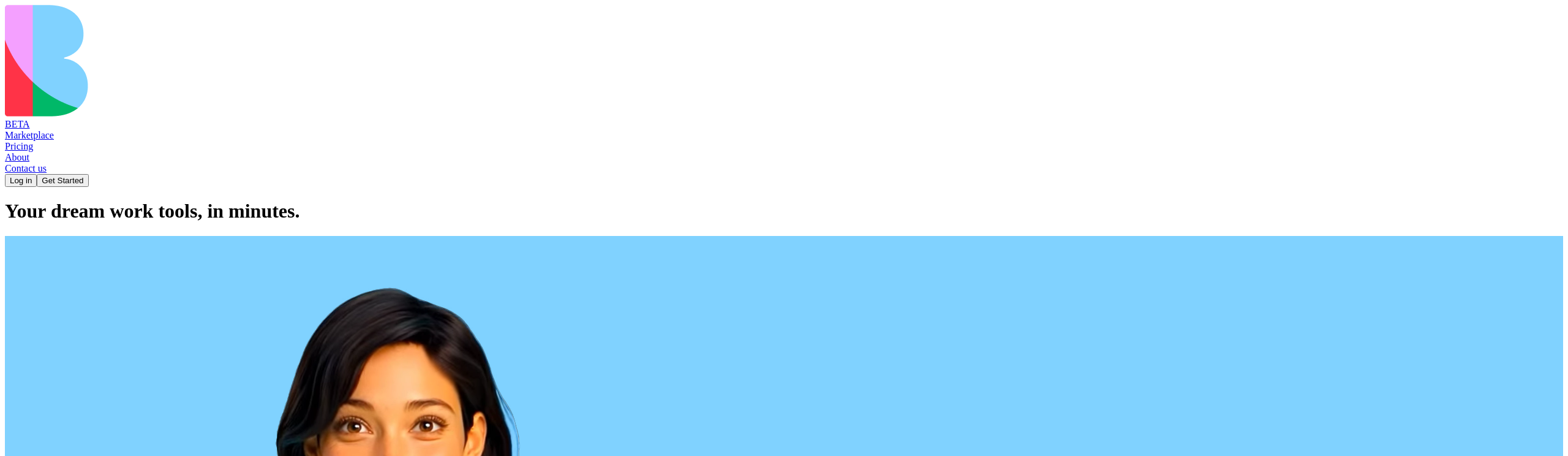 click on "Log in" at bounding box center (21, 180) 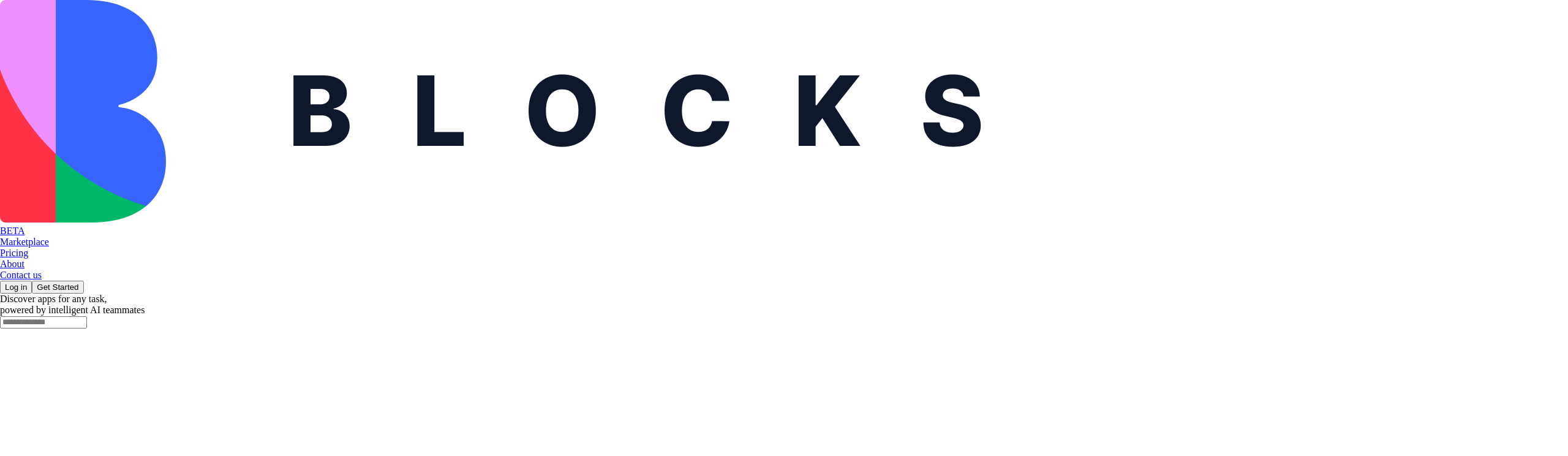 click on "Email" at bounding box center (67, 68814) 